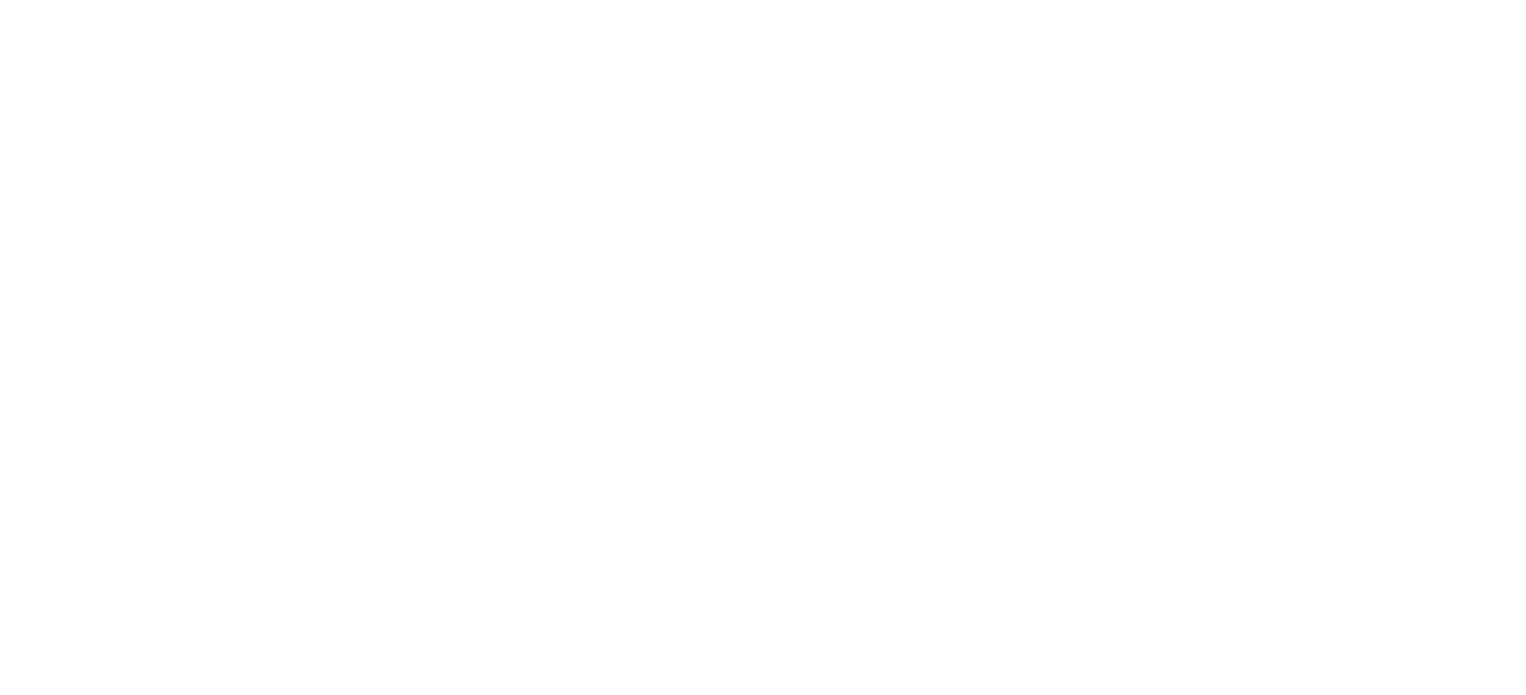 scroll, scrollTop: 0, scrollLeft: 0, axis: both 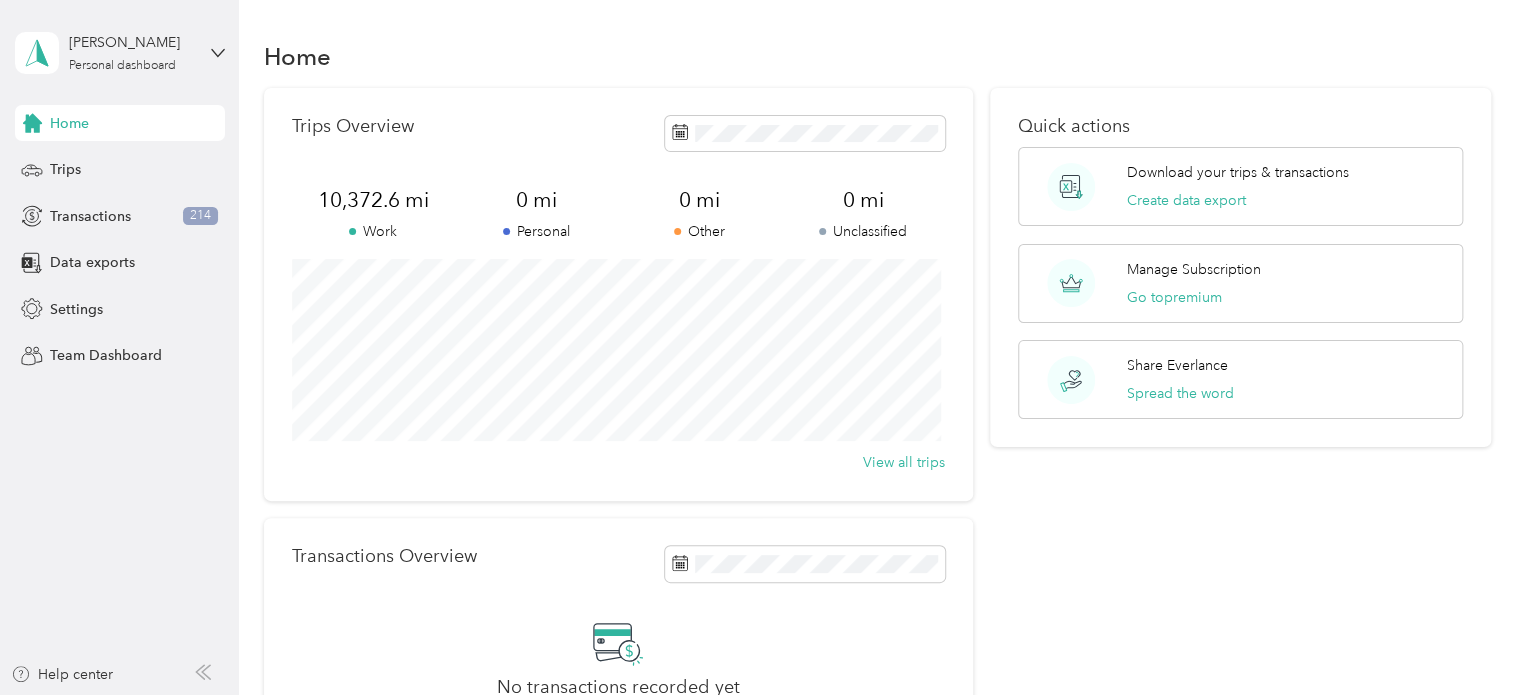 click on "[PERSON_NAME]  Personal dashboard Home Trips Transactions 214 Data exports Settings Team Dashboard   Help center" at bounding box center (119, 347) 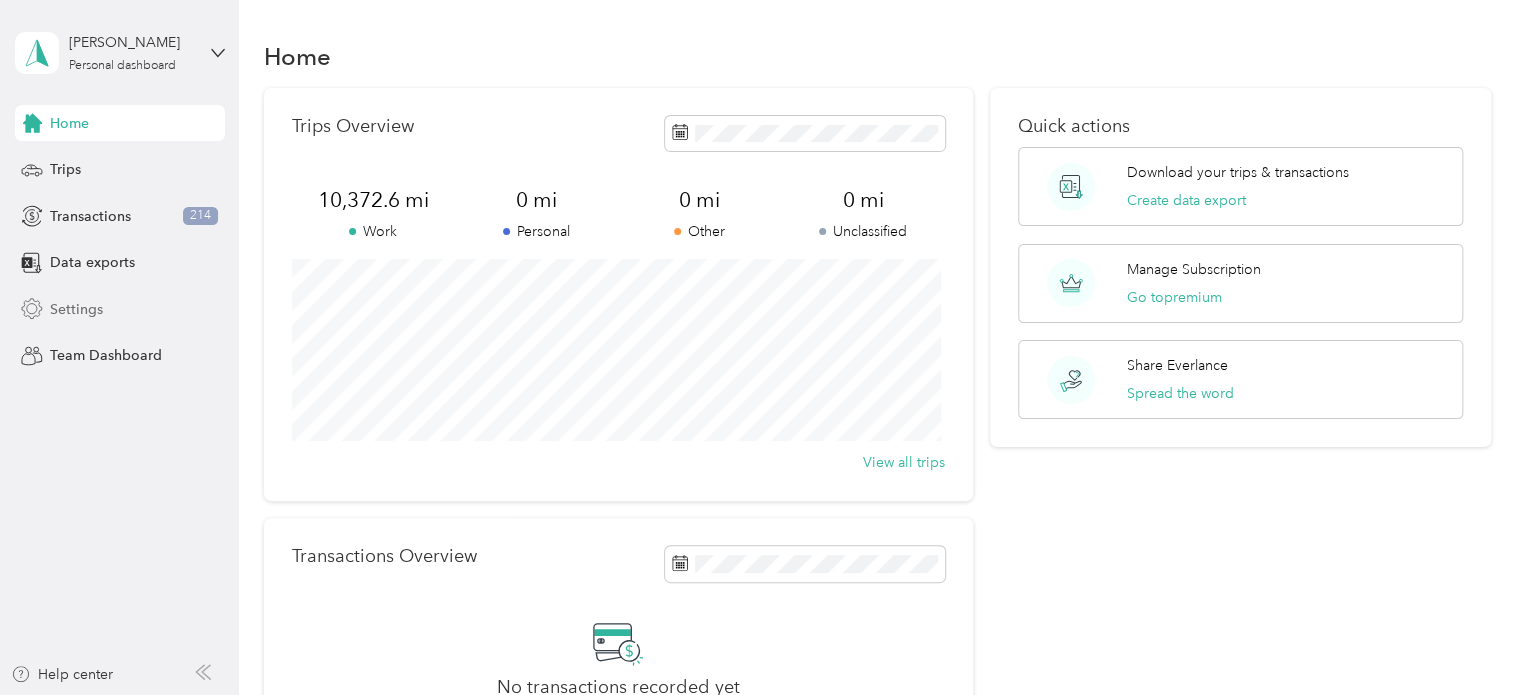 click on "Settings" at bounding box center [76, 309] 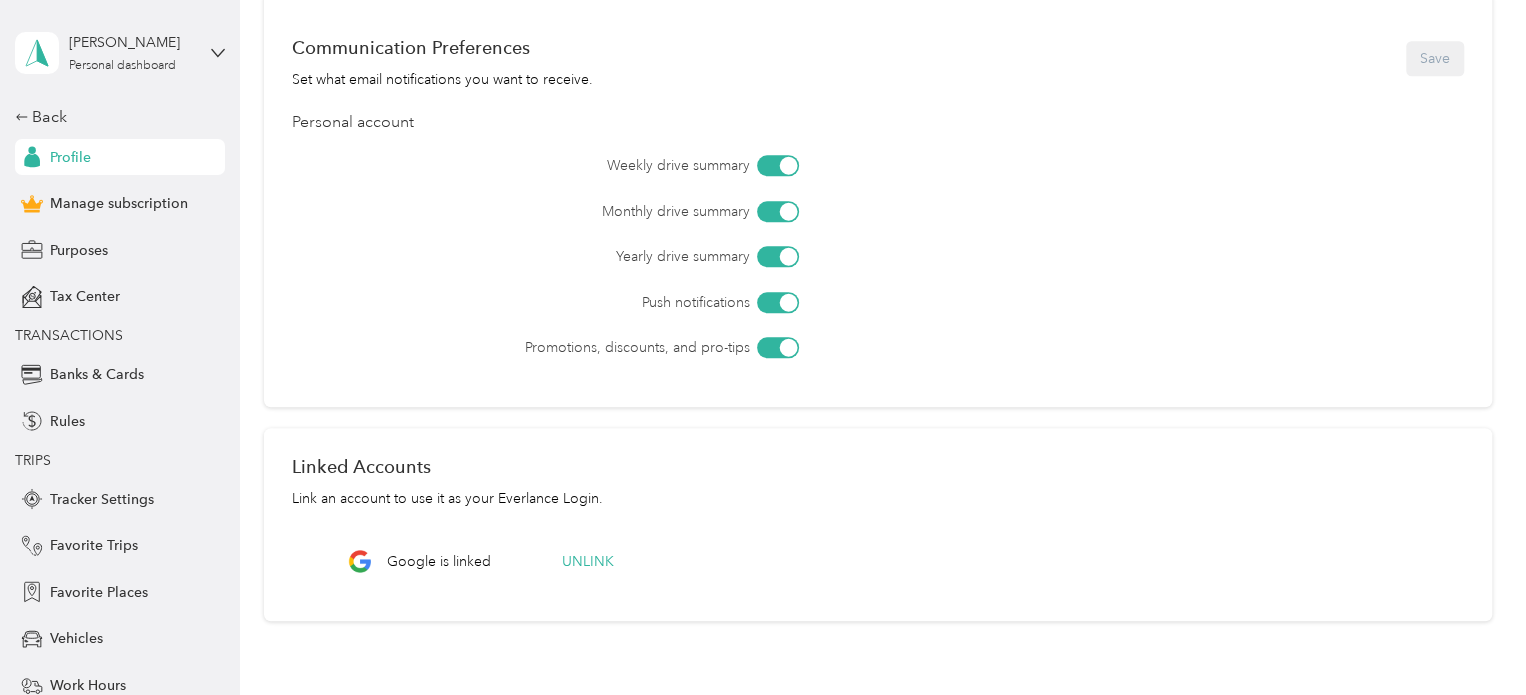 scroll, scrollTop: 749, scrollLeft: 0, axis: vertical 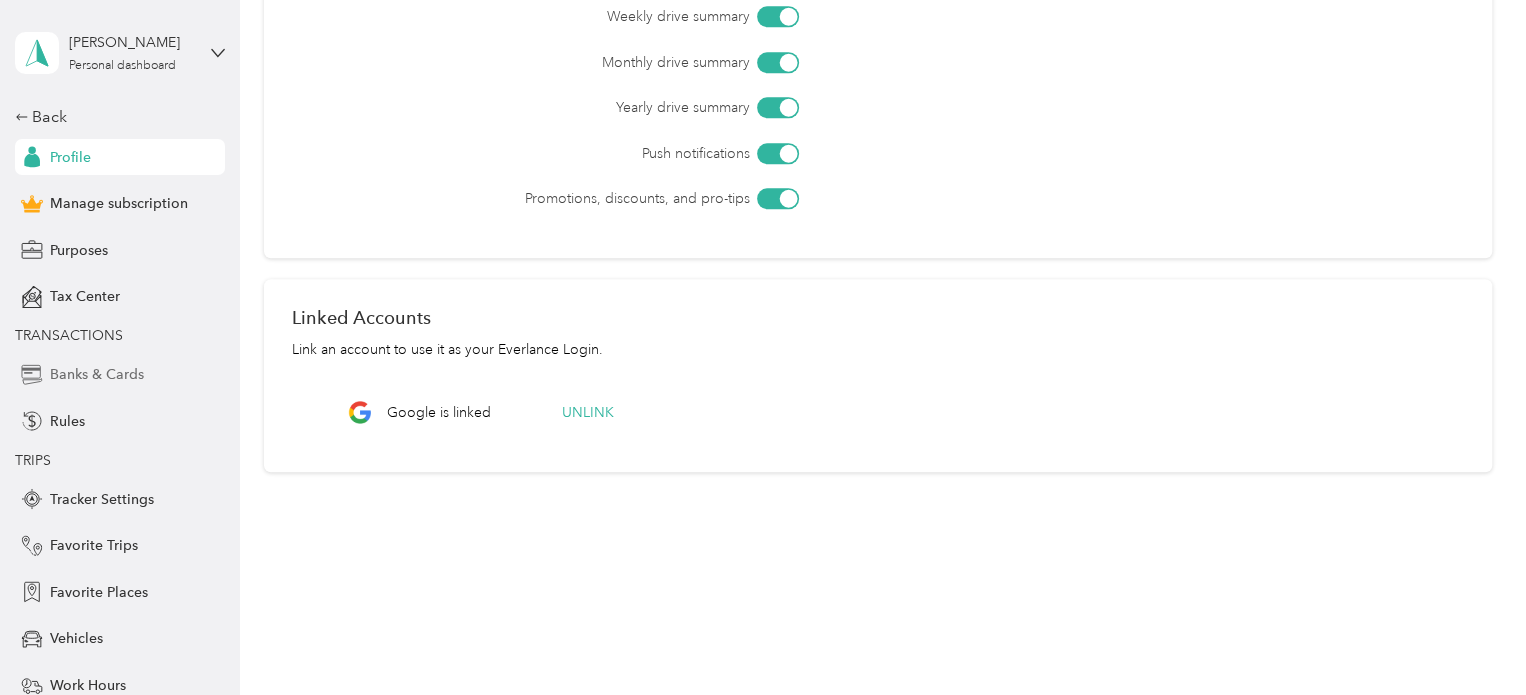 click on "Banks & Cards" at bounding box center (97, 374) 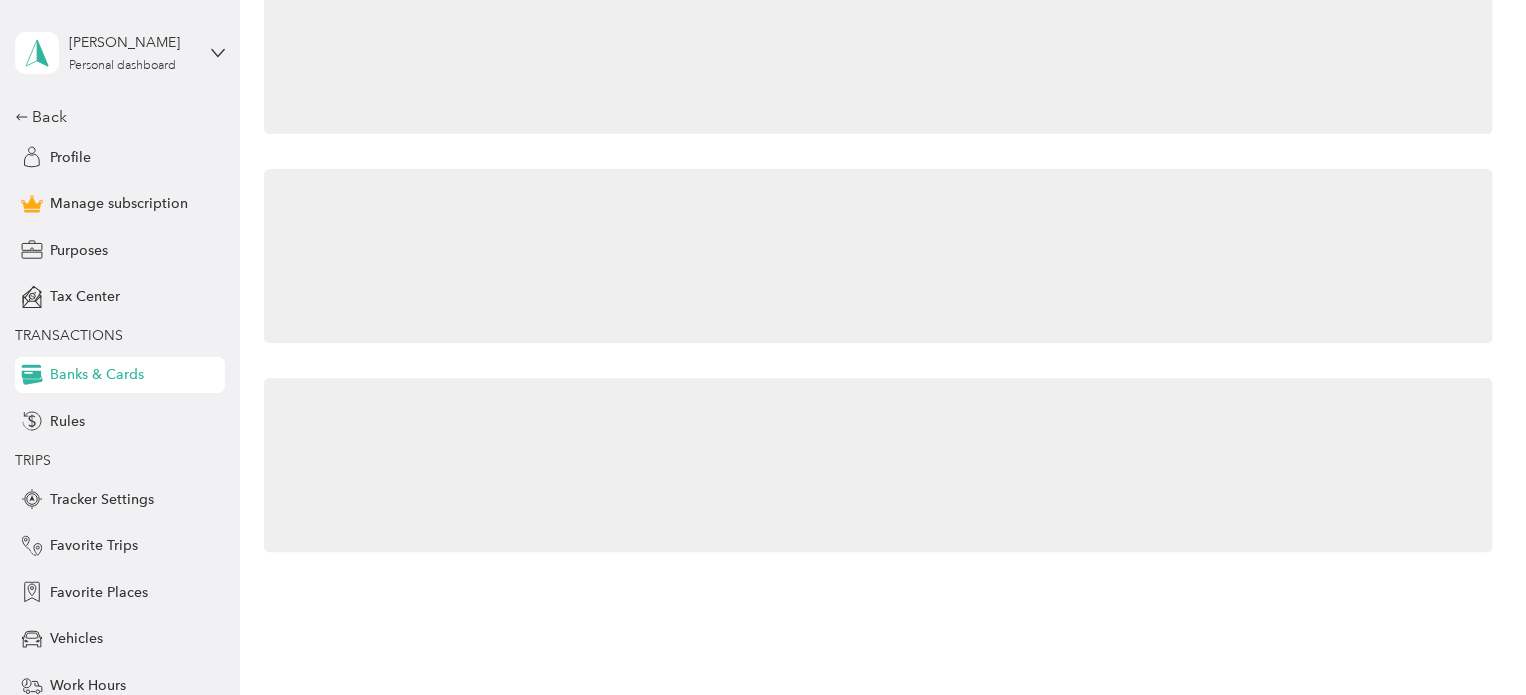 scroll, scrollTop: 0, scrollLeft: 0, axis: both 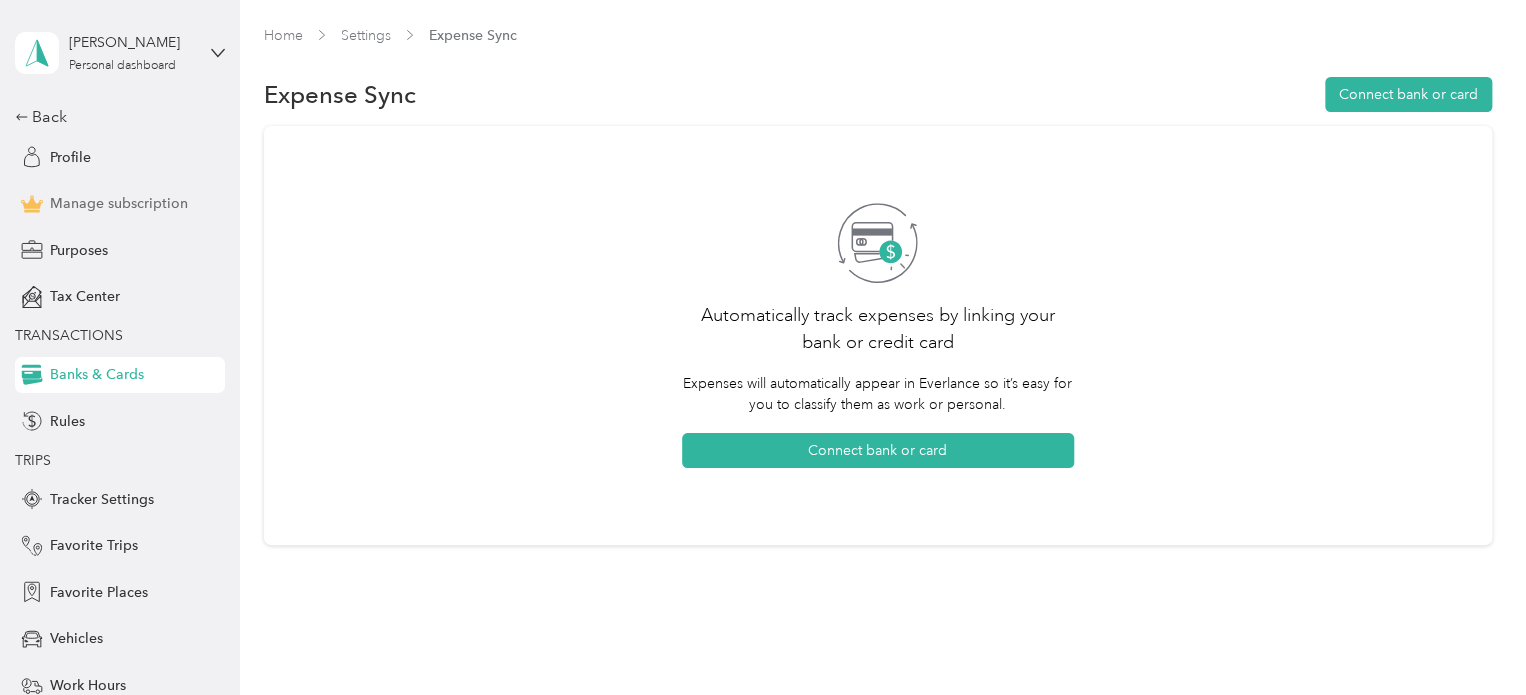 click on "Manage subscription" at bounding box center [119, 203] 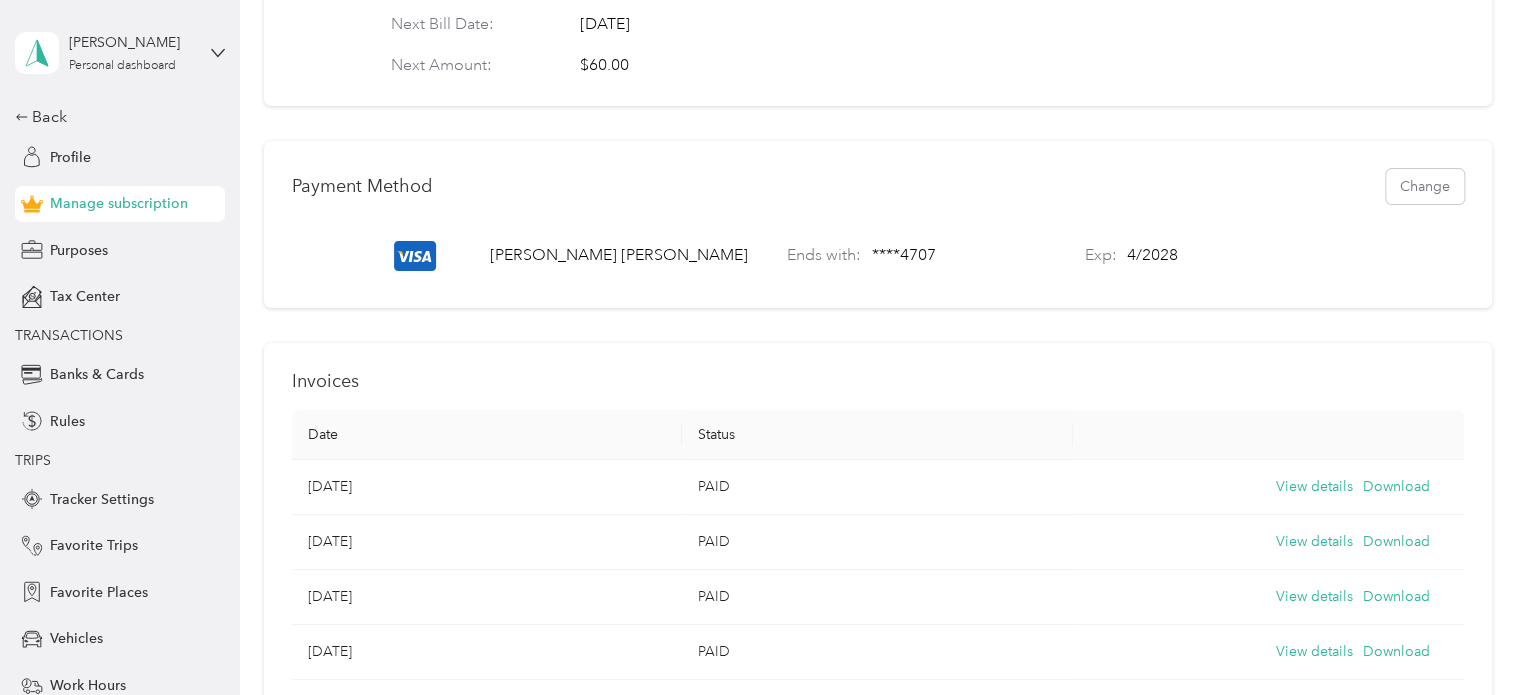 scroll, scrollTop: 400, scrollLeft: 0, axis: vertical 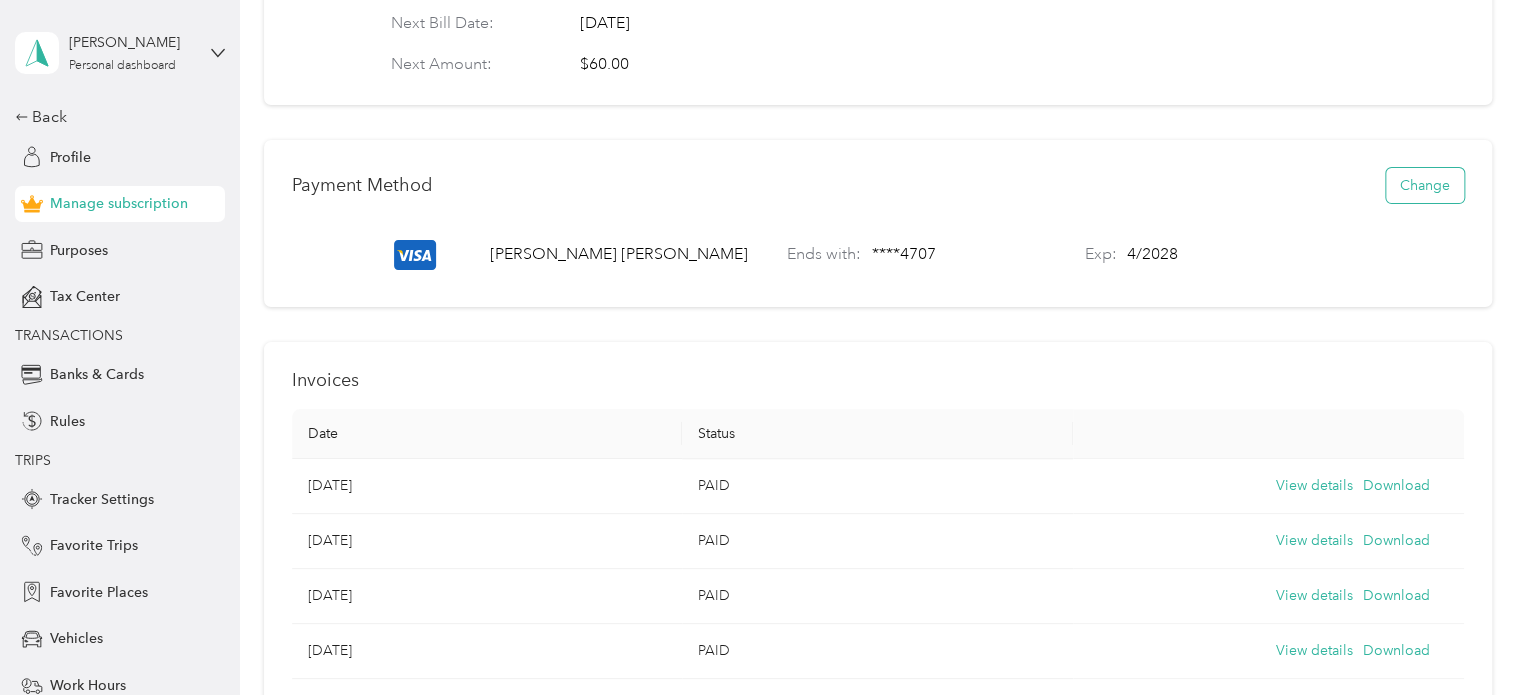 click on "Change" at bounding box center [1425, 185] 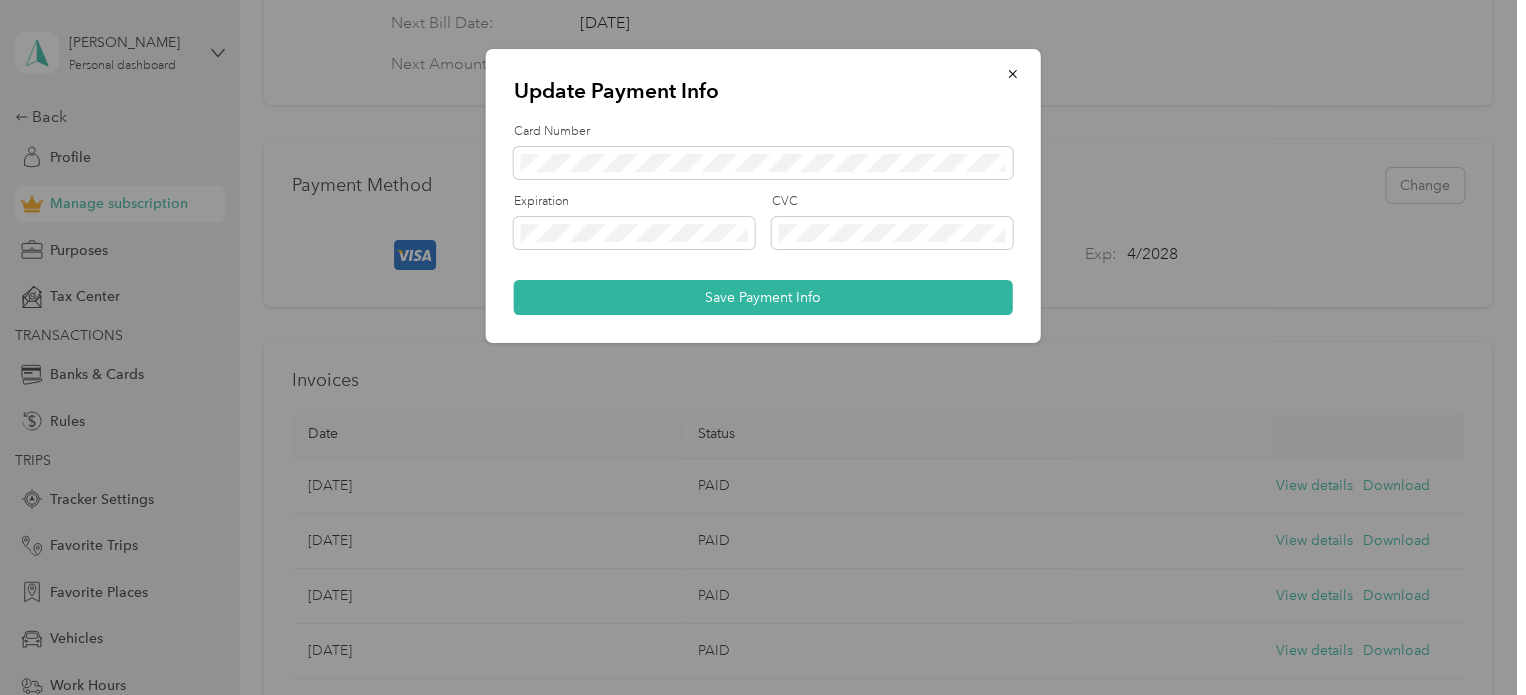 click on "Save Payment Info" at bounding box center (763, 297) 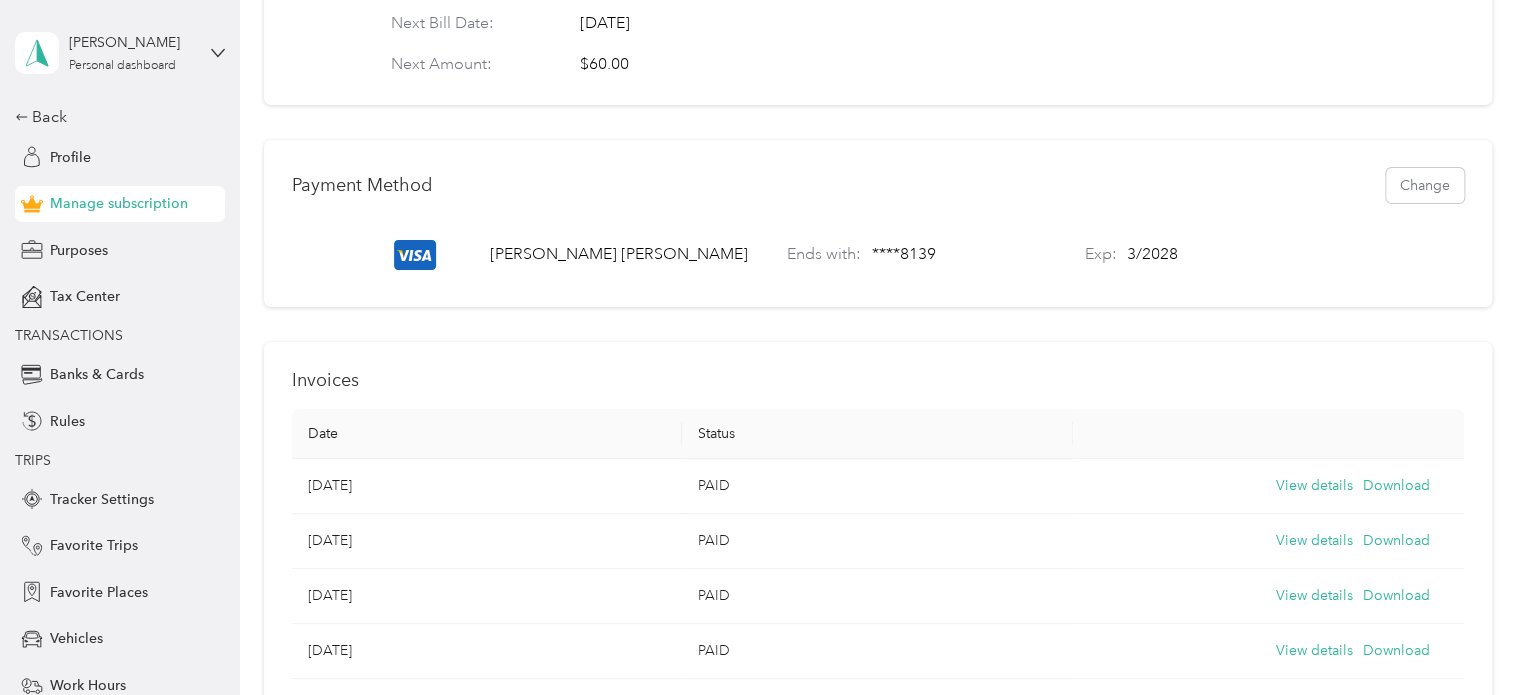 scroll, scrollTop: 0, scrollLeft: 0, axis: both 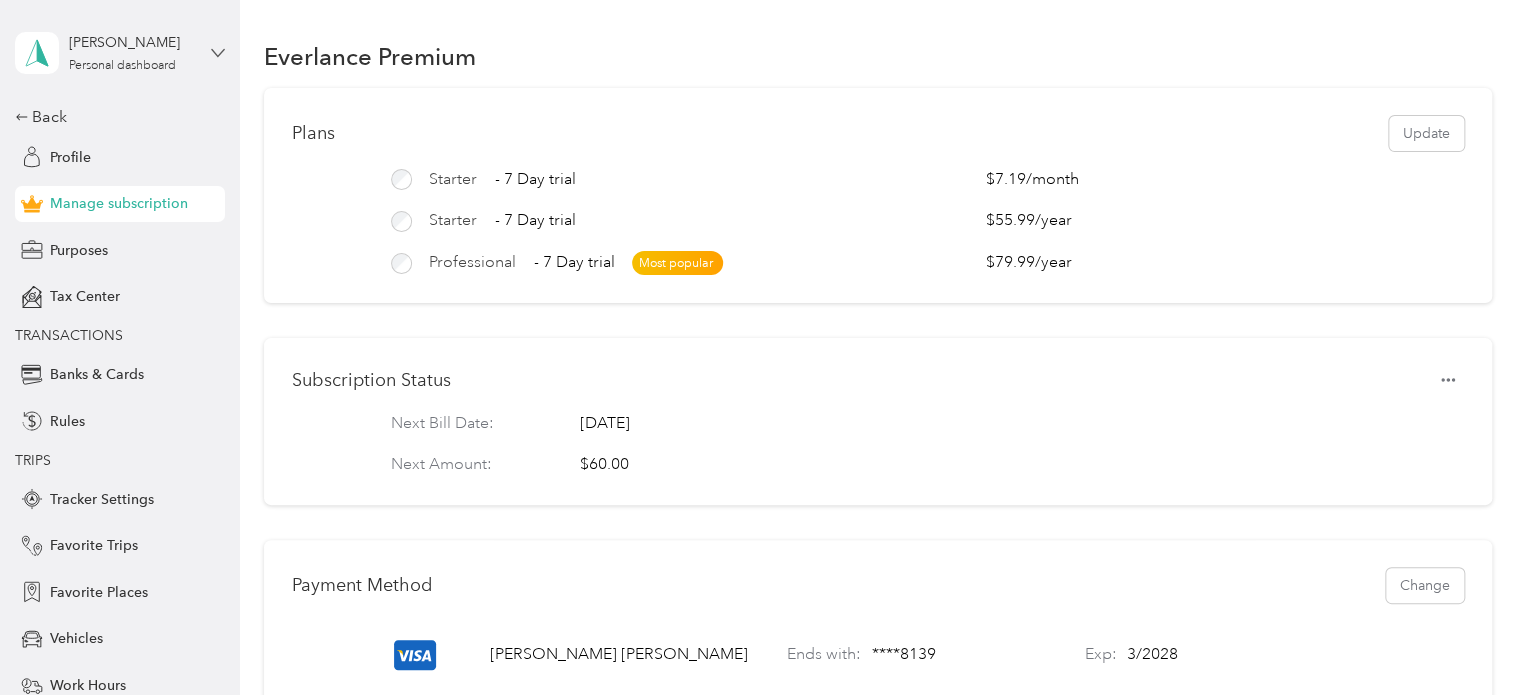 click 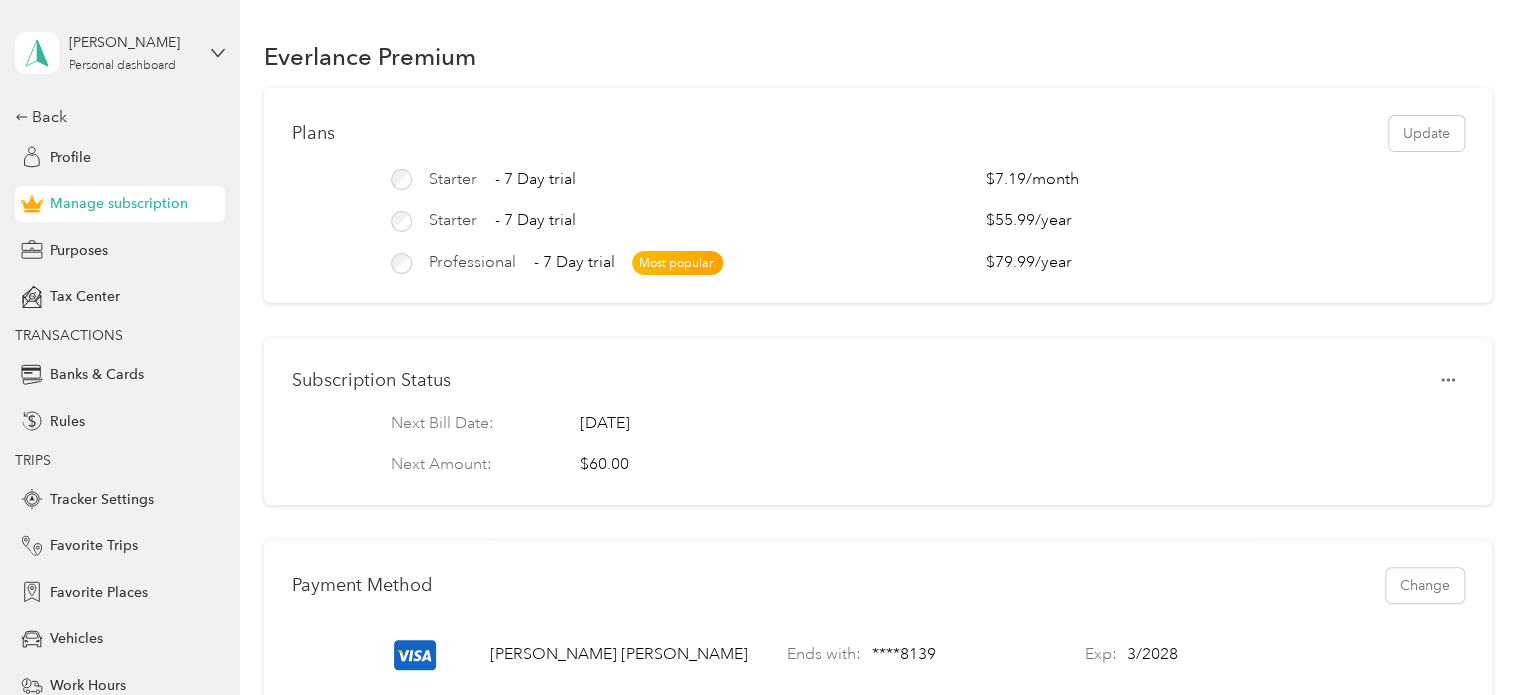 click on "Log out" at bounding box center (63, 164) 